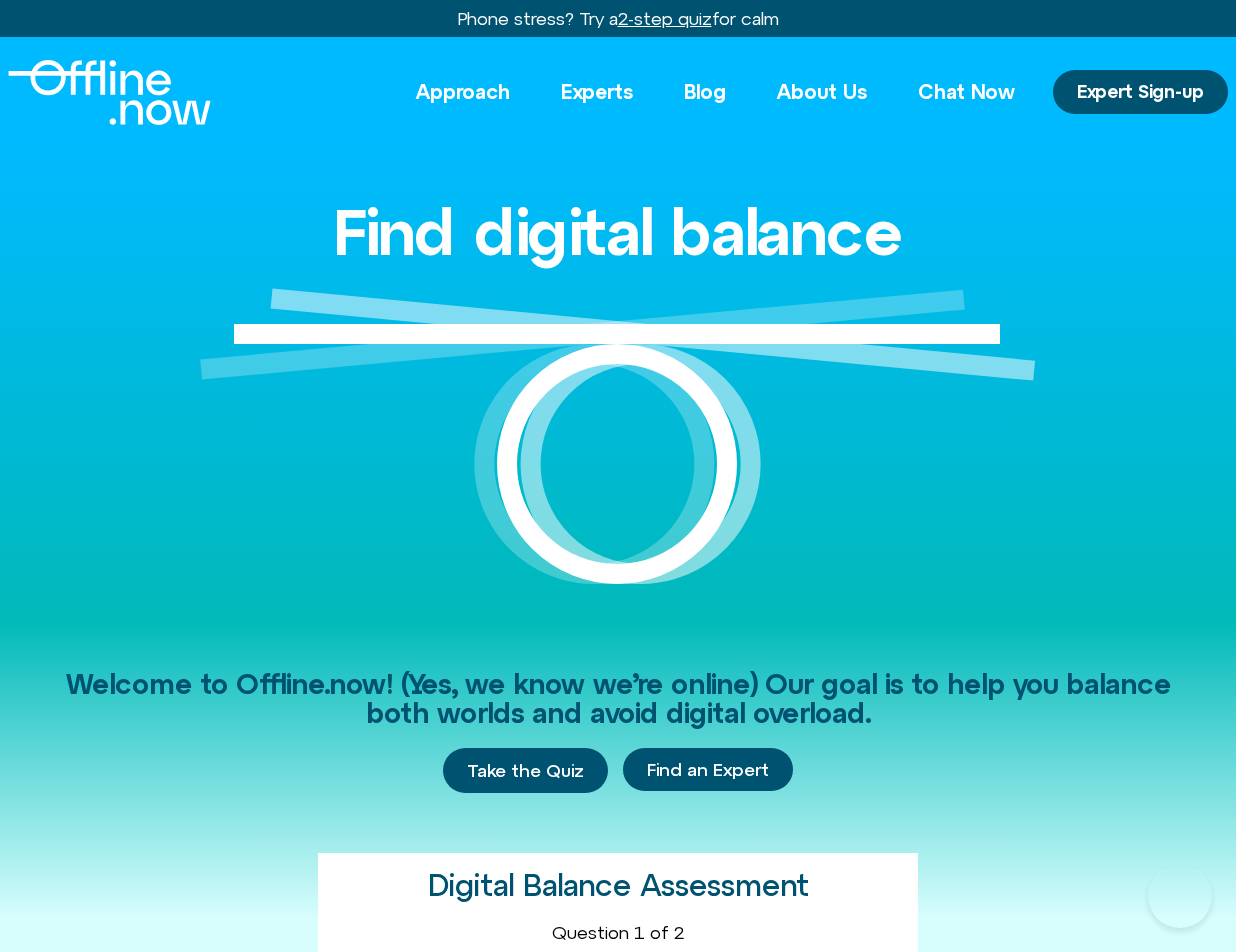 scroll, scrollTop: 0, scrollLeft: 0, axis: both 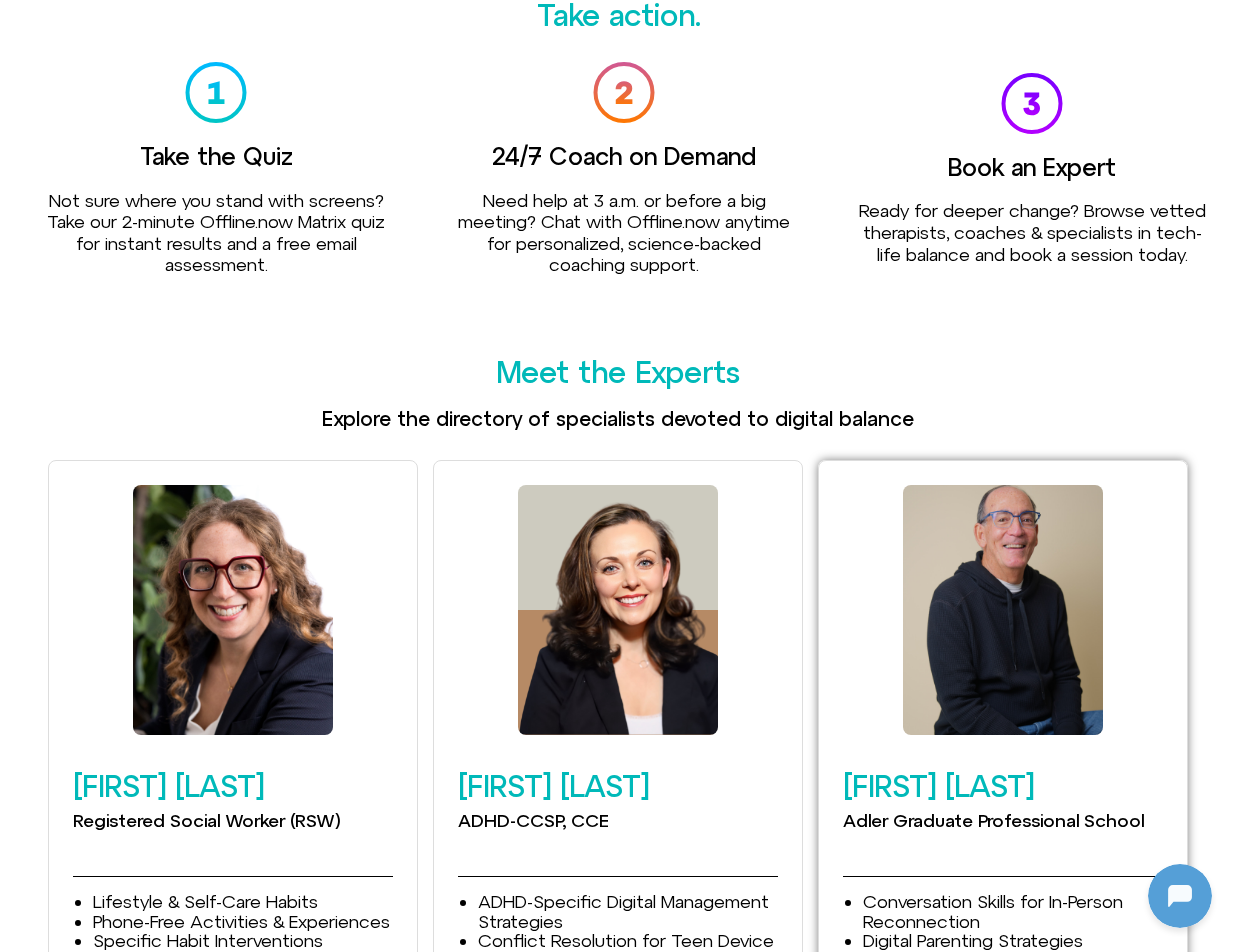 click 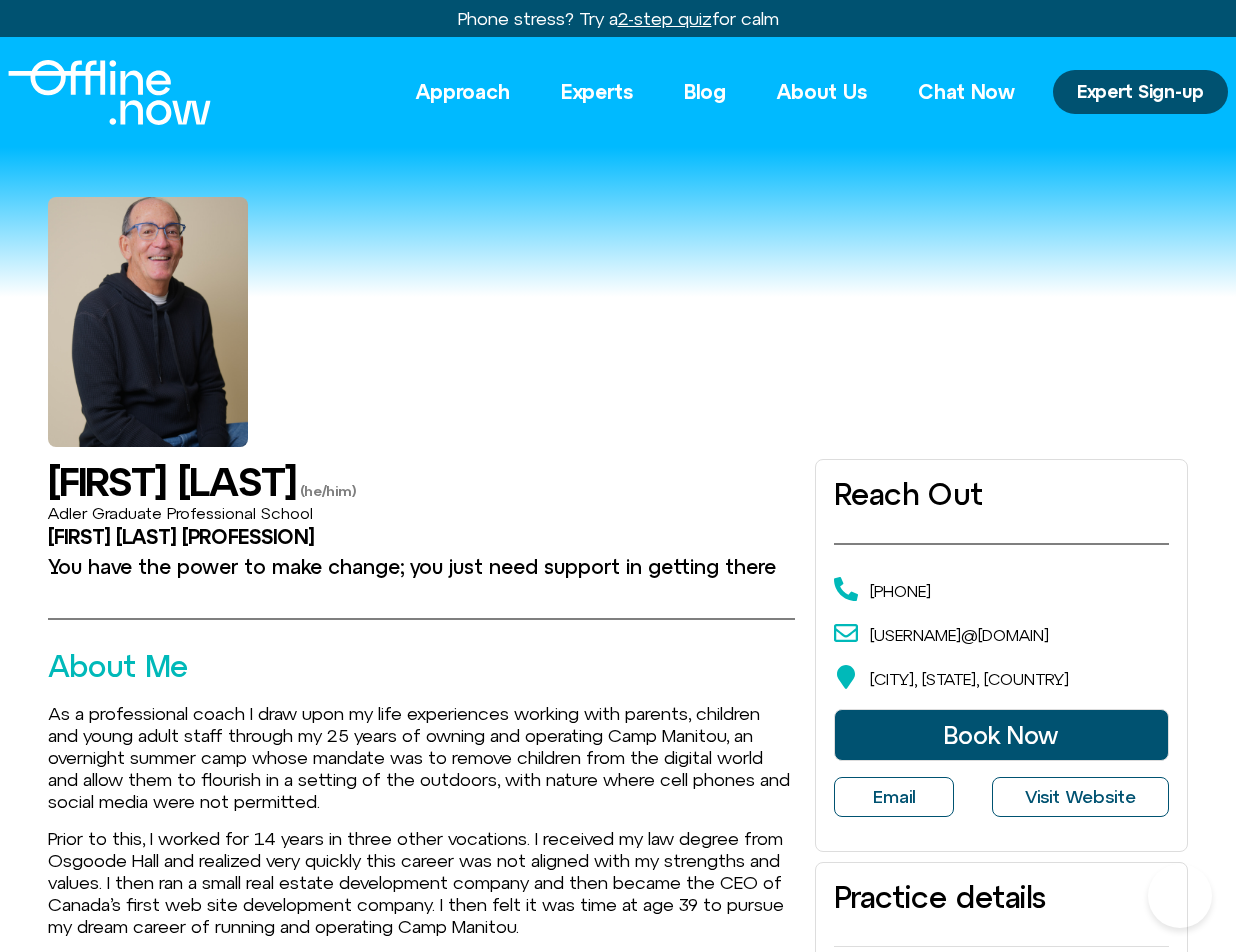 scroll, scrollTop: 0, scrollLeft: 0, axis: both 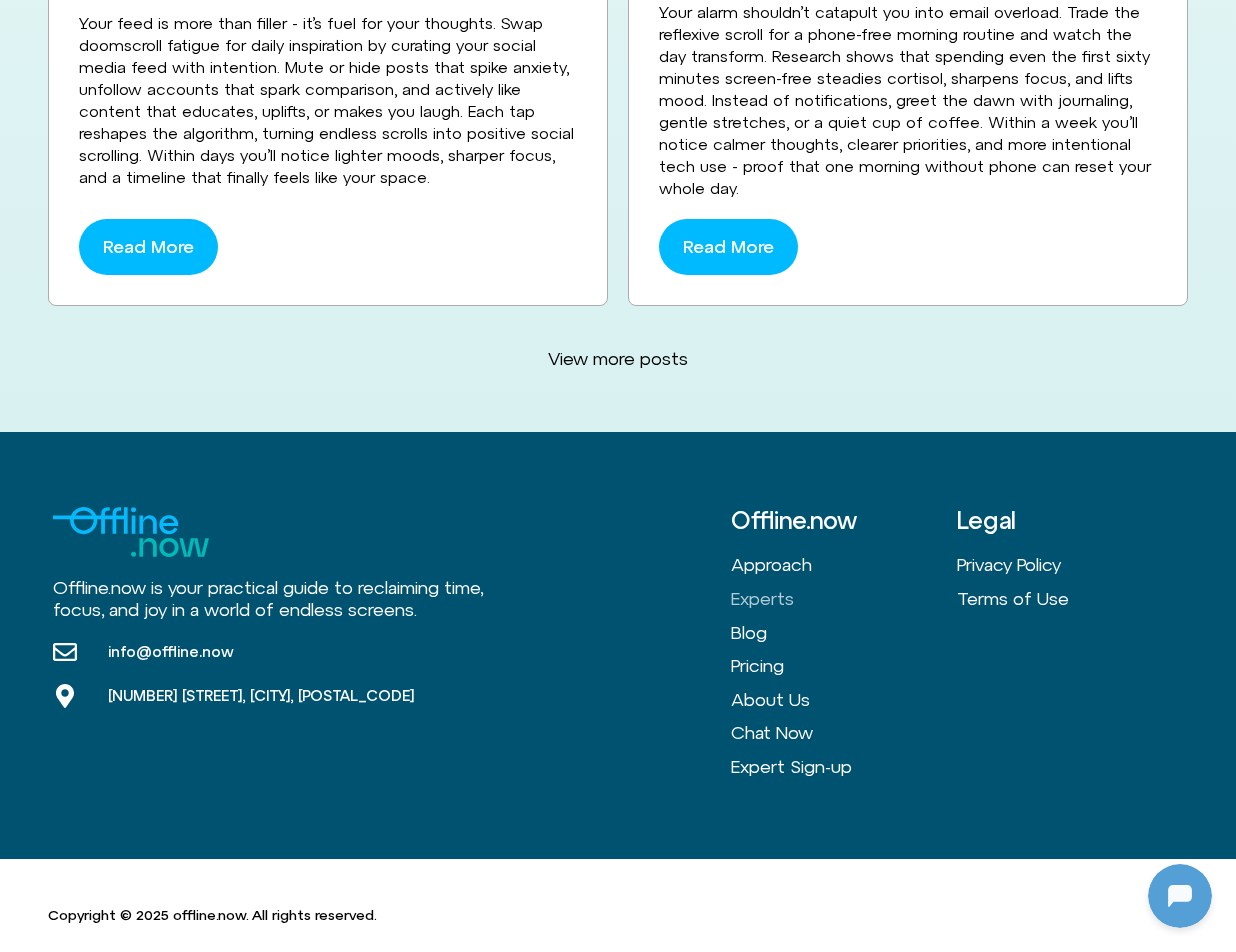 click on "Experts" 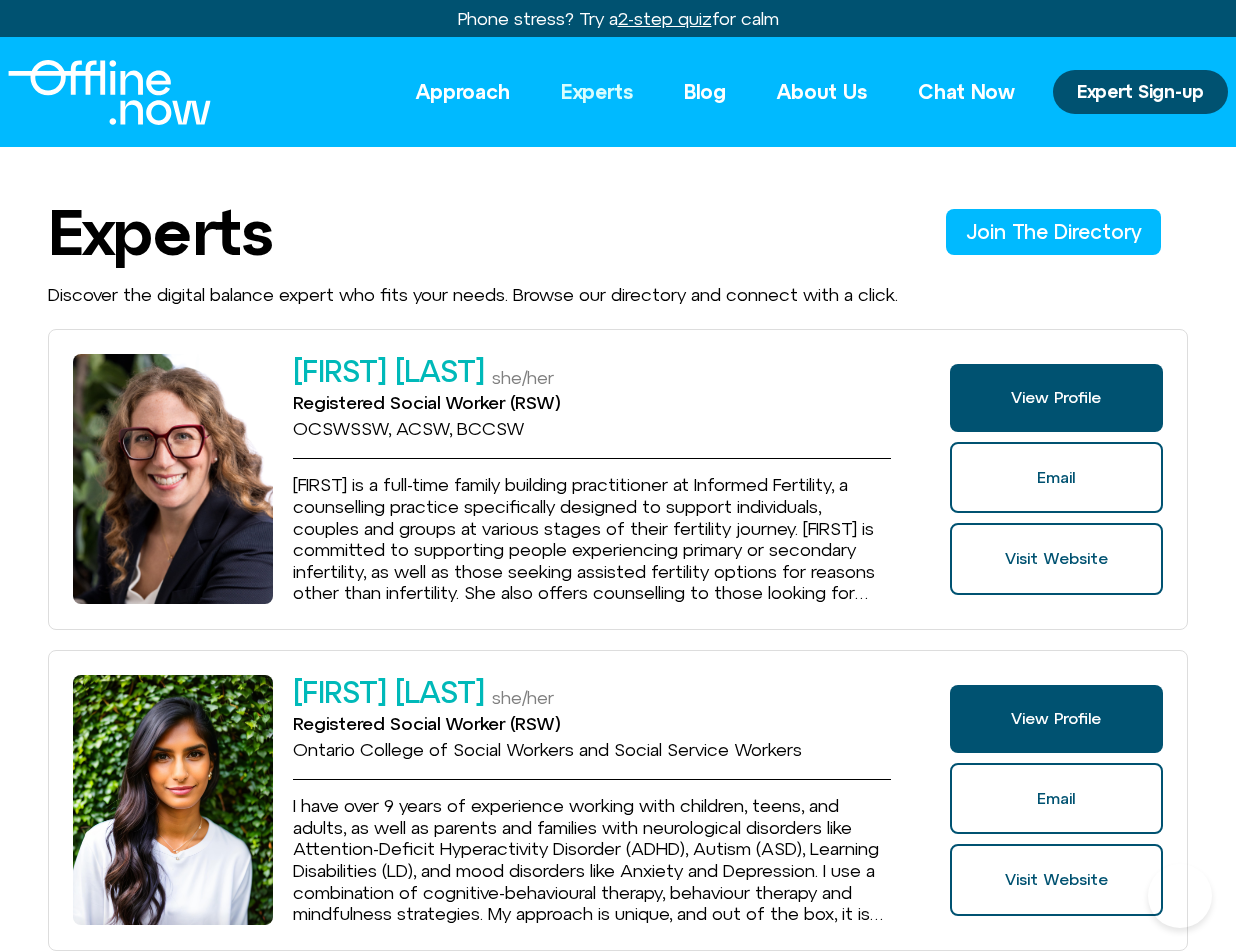 scroll, scrollTop: 3093, scrollLeft: 0, axis: vertical 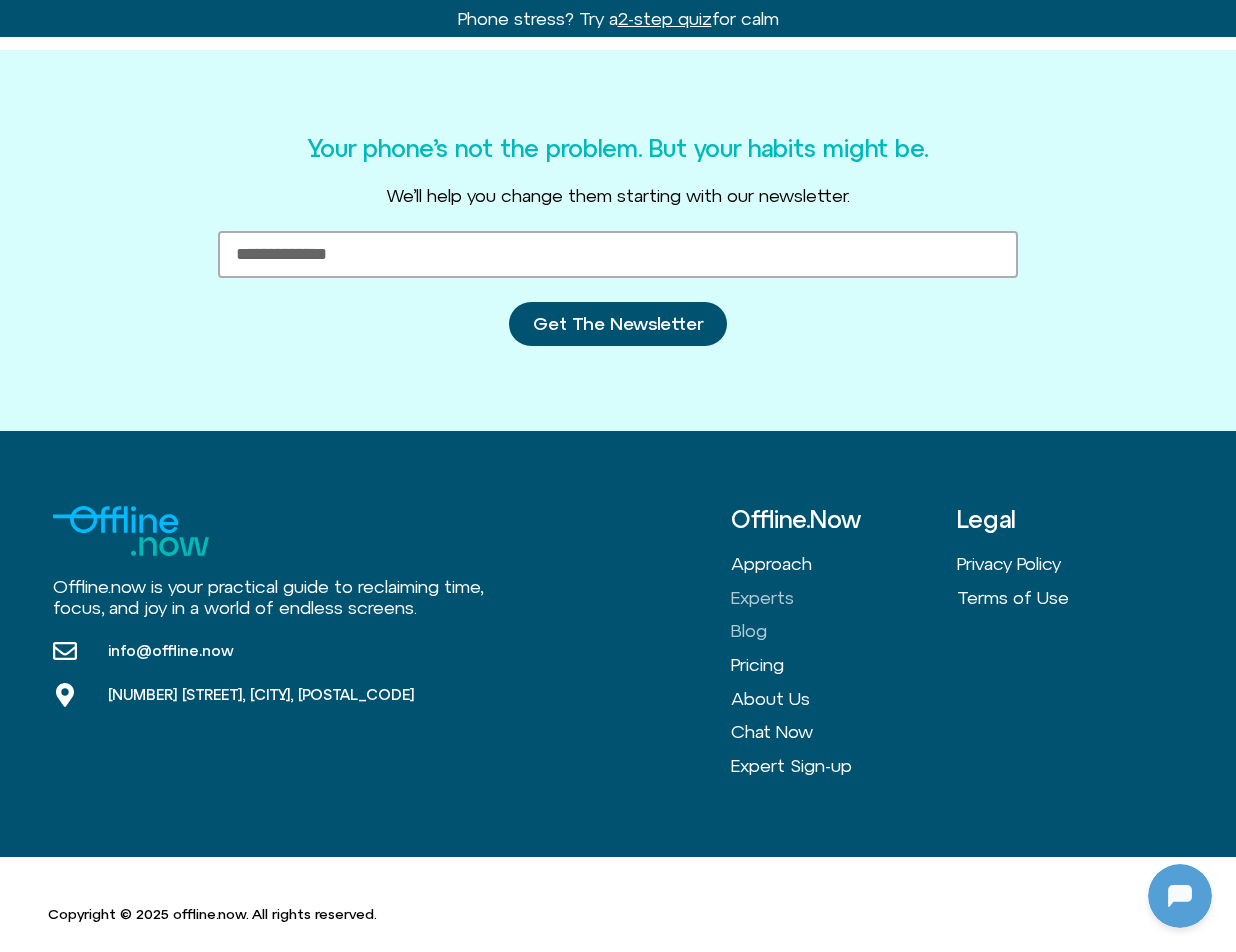 click on "Blog" 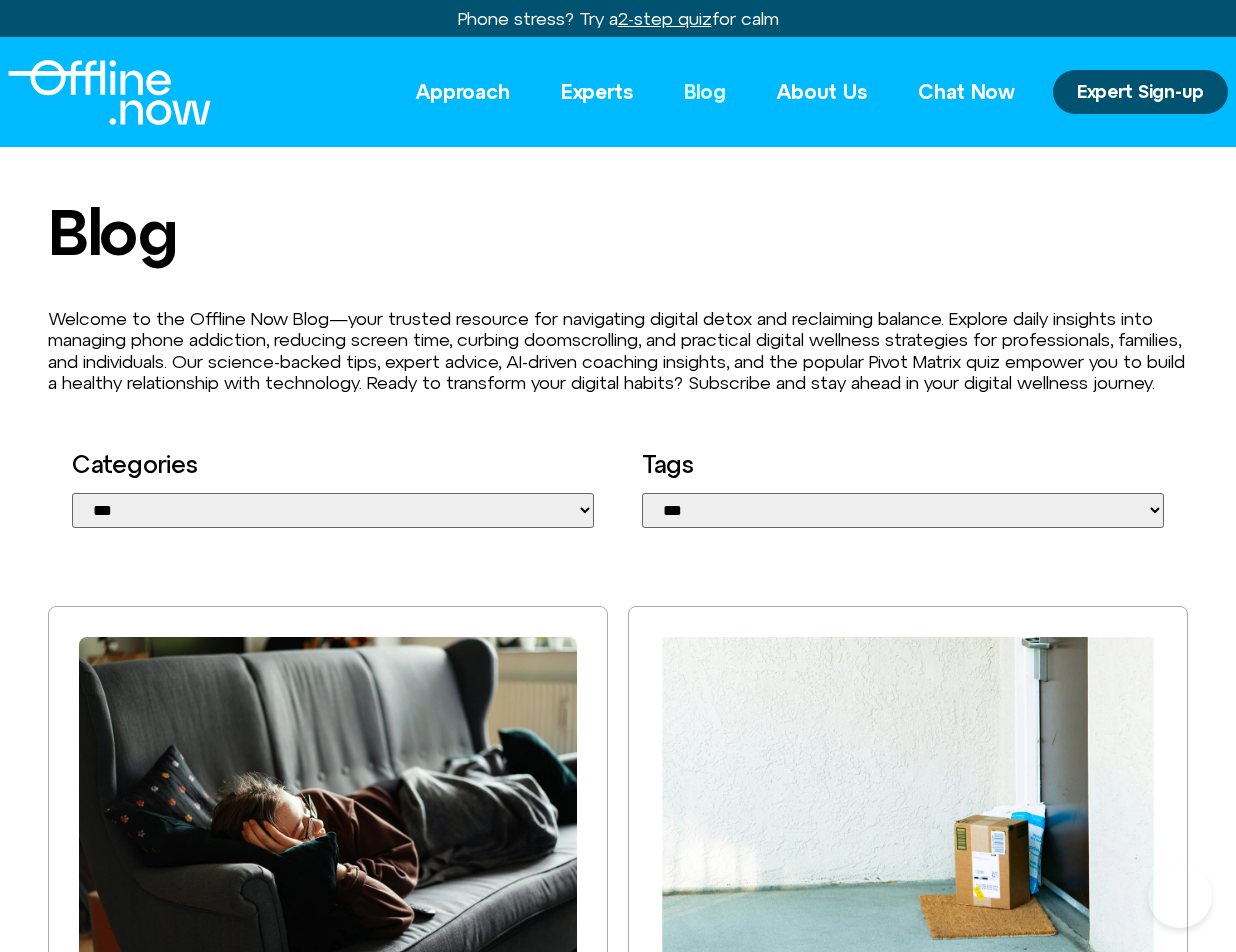 scroll, scrollTop: 5508, scrollLeft: 0, axis: vertical 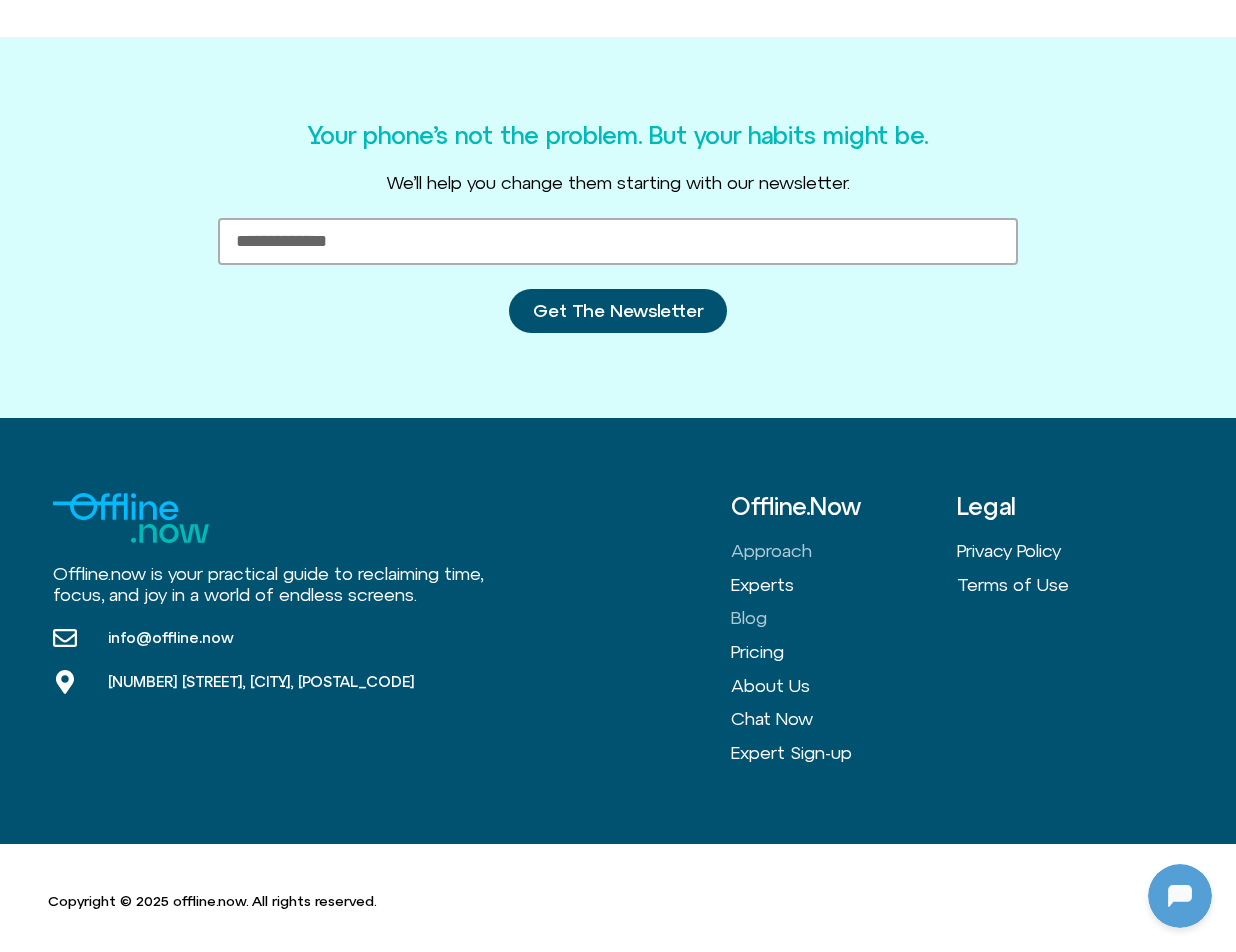 click on "Approach" 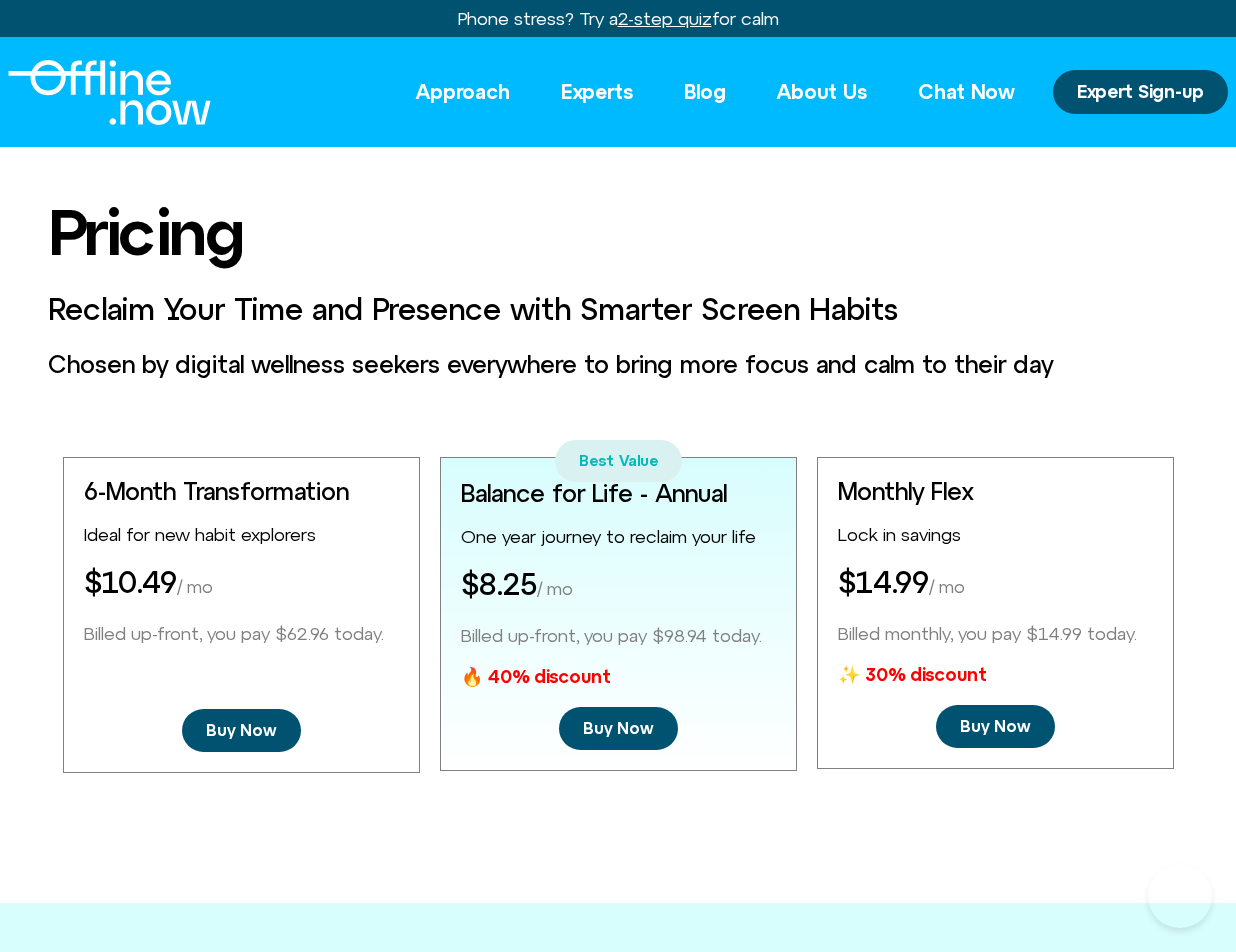scroll, scrollTop: 861, scrollLeft: 0, axis: vertical 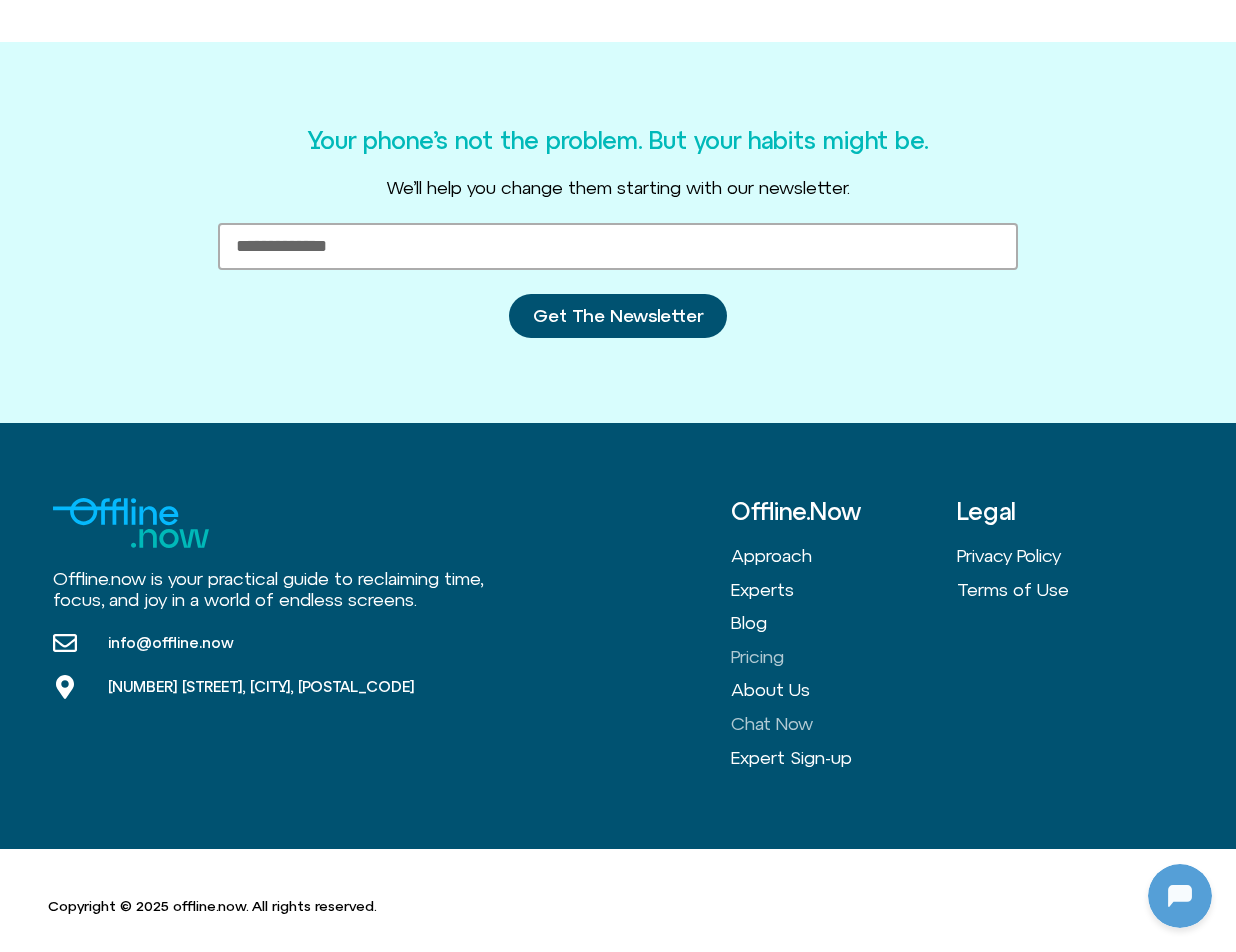 click on "Chat Now" 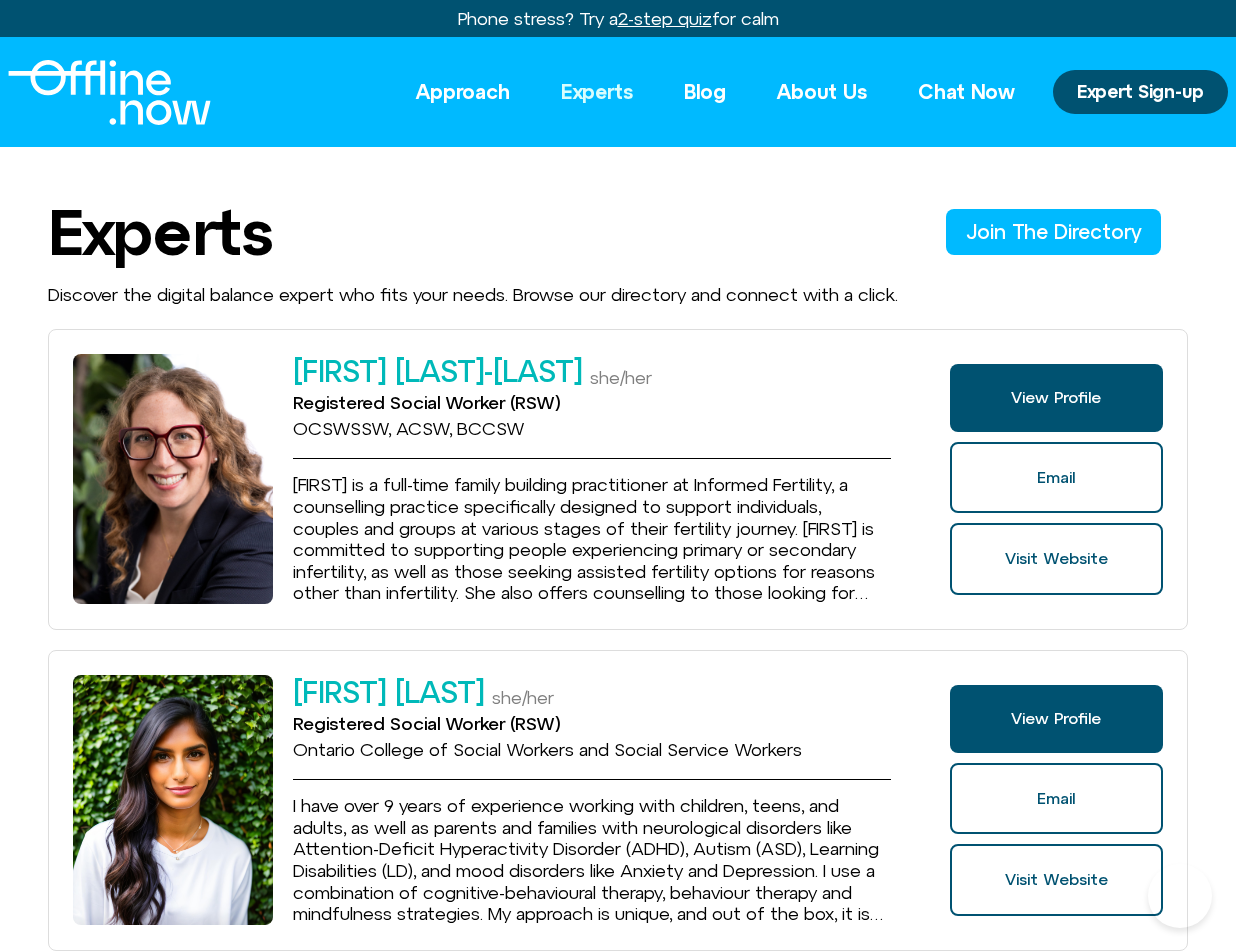 scroll, scrollTop: 3038, scrollLeft: 0, axis: vertical 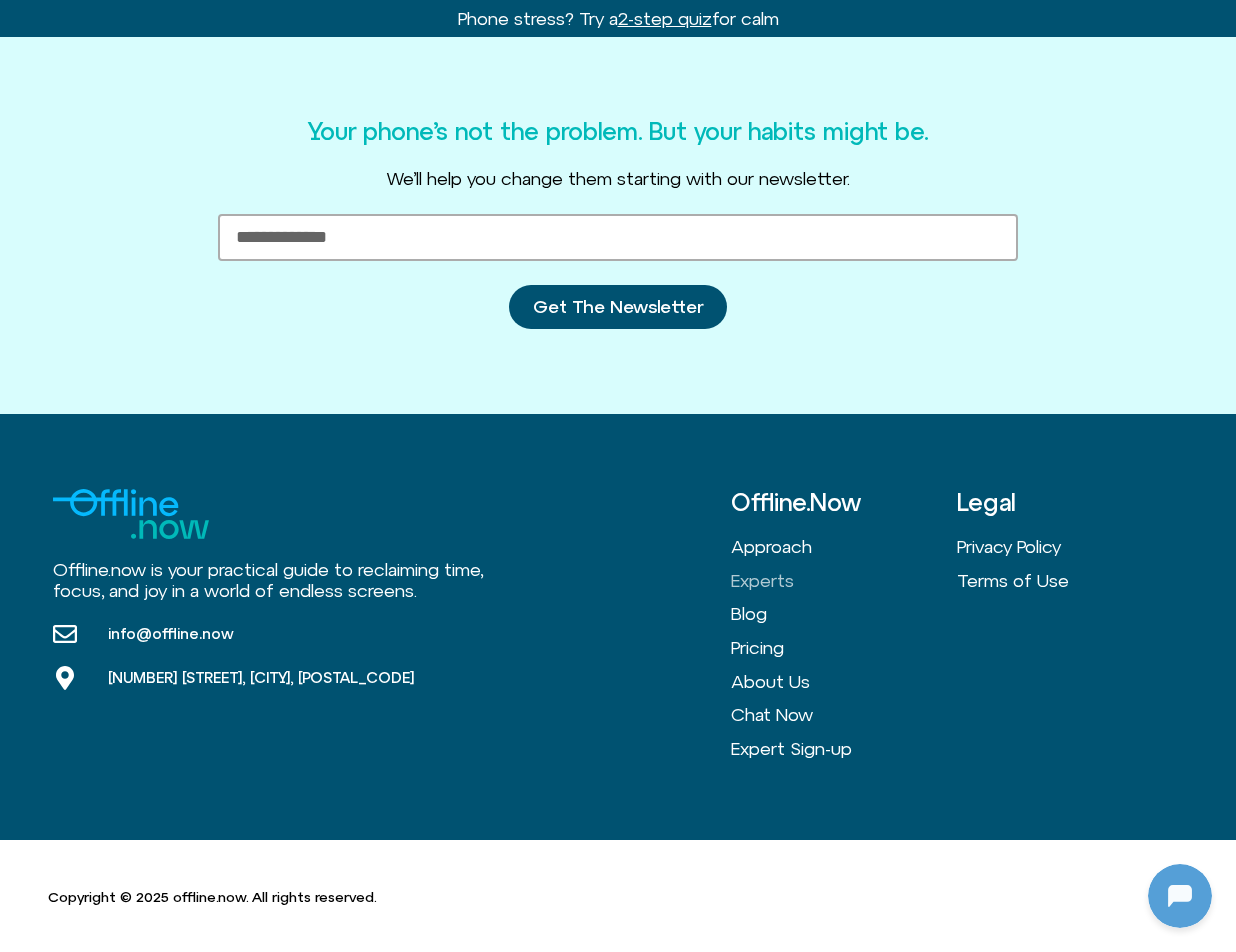 click on "Skip to content
Phone stress? Try a  2-step quiz  for calm
Phone stress? Try a  2-step quiz  for calm
Approach
Experts
Blog
About Us
Chat Now
Approach
Experts
Blog
About Us
Chat Now
Expert Sign-up
Experts
Join The Directory
Discover the digital balance expert who fits your needs. Browse our directory and connect with a click." at bounding box center [618, -816] 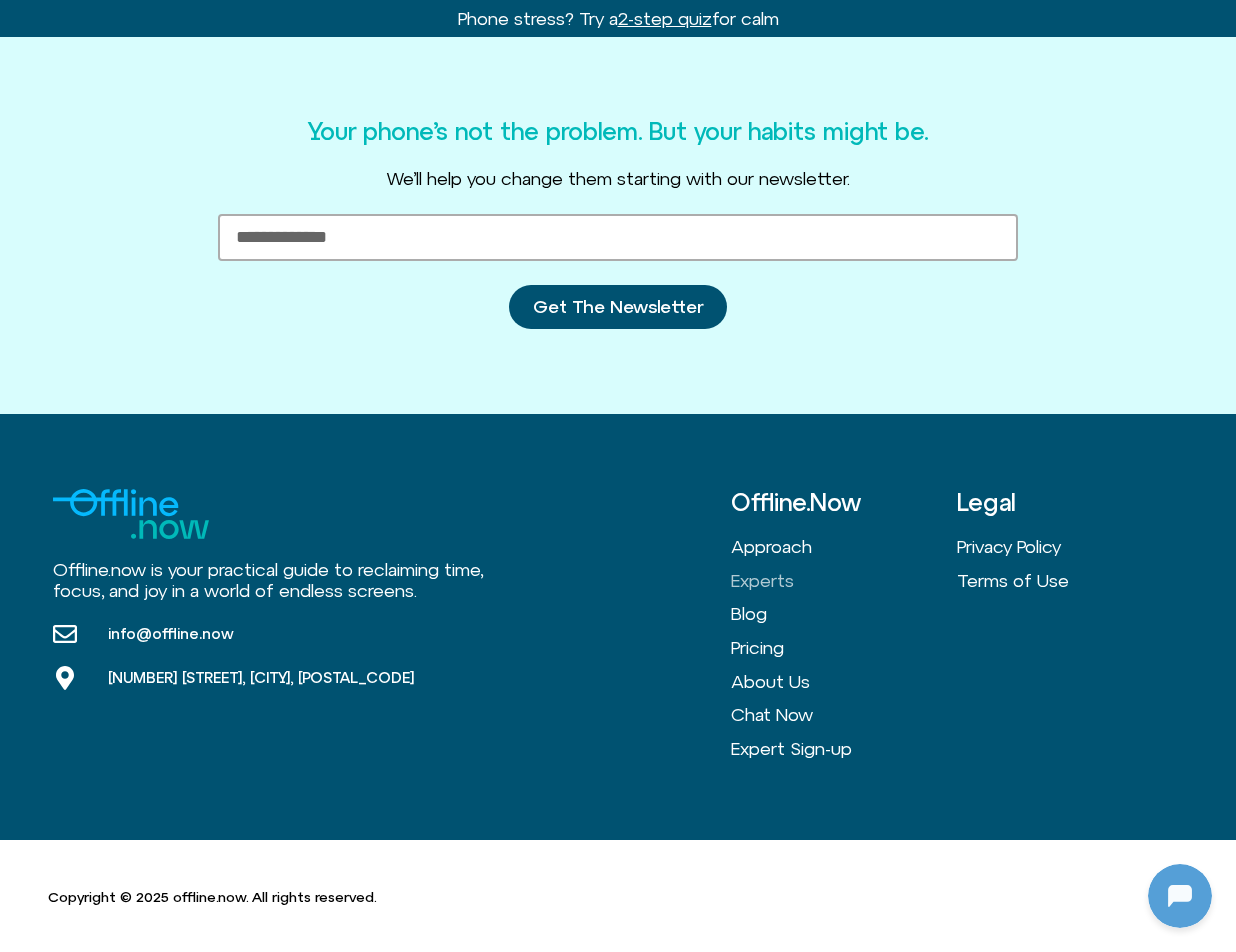 click on "Skip to content
Phone stress? Try a  2-step quiz  for calm
Phone stress? Try a  2-step quiz  for calm
Approach
Experts
Blog
About Us
Chat Now
Approach
Experts
Blog
About Us
Chat Now
Expert Sign-up
Experts
Join The Directory
Discover the digital balance expert who fits your needs. Browse our directory and connect with a click." at bounding box center [618, -816] 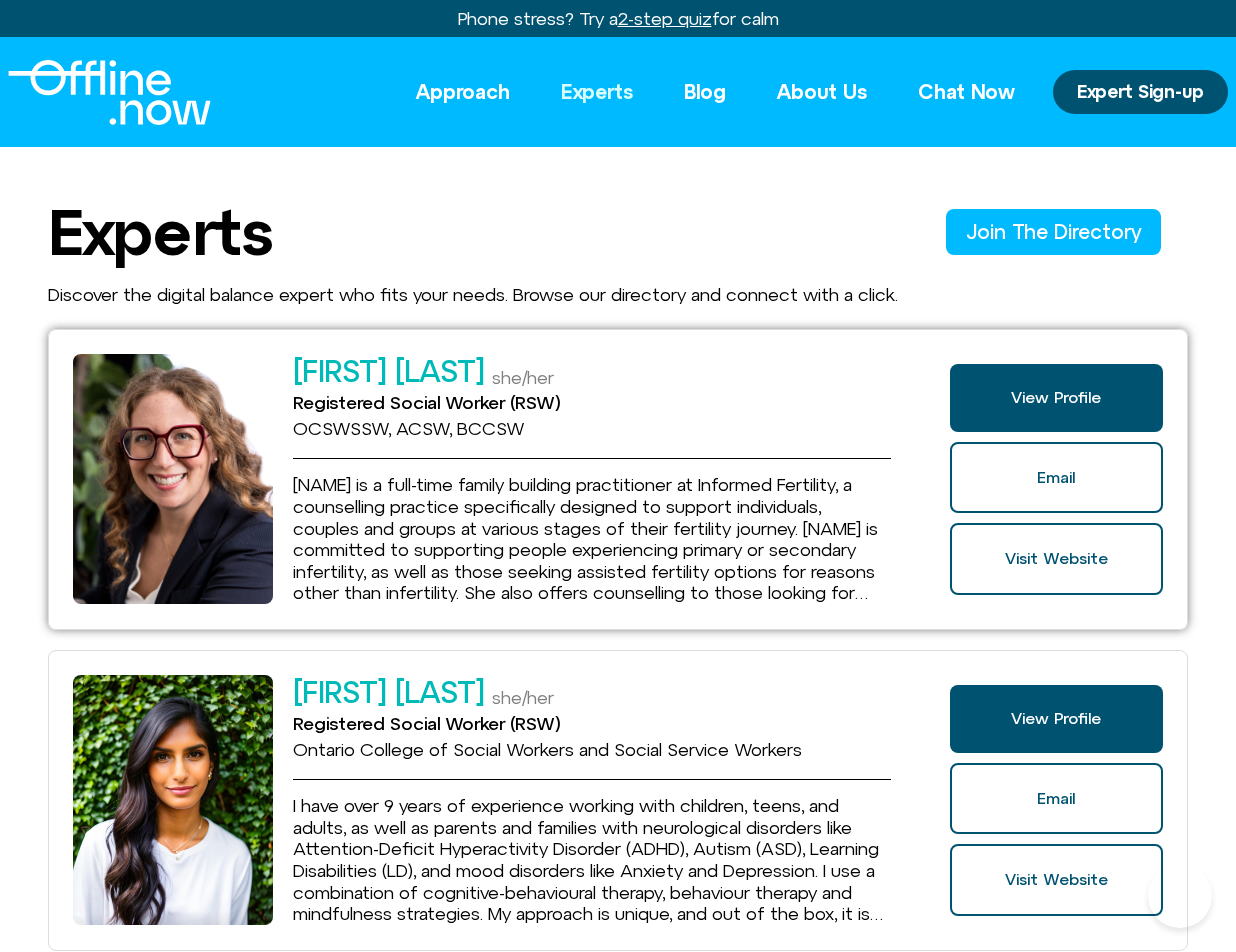 scroll, scrollTop: 0, scrollLeft: 0, axis: both 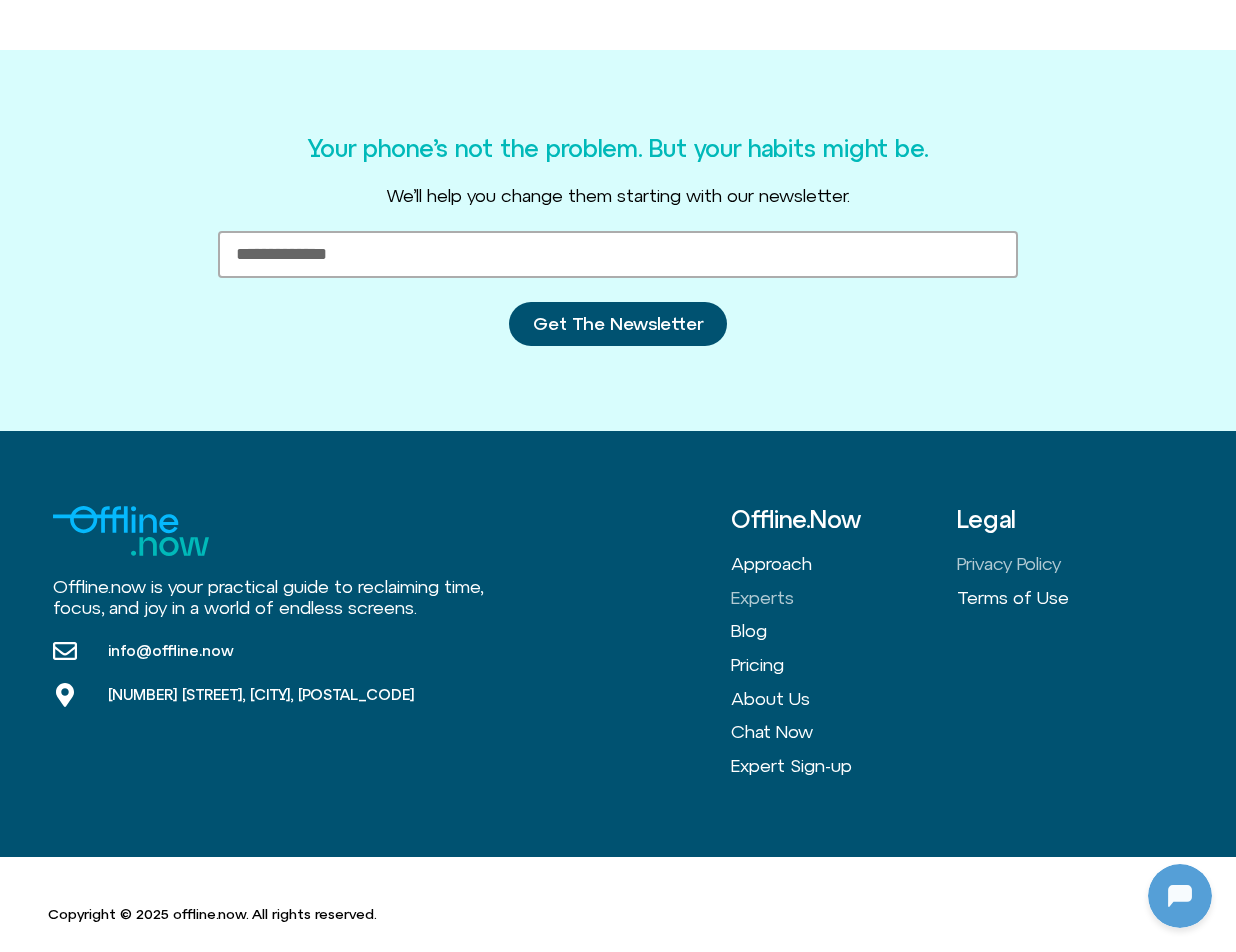 click on "Privacy Policy" 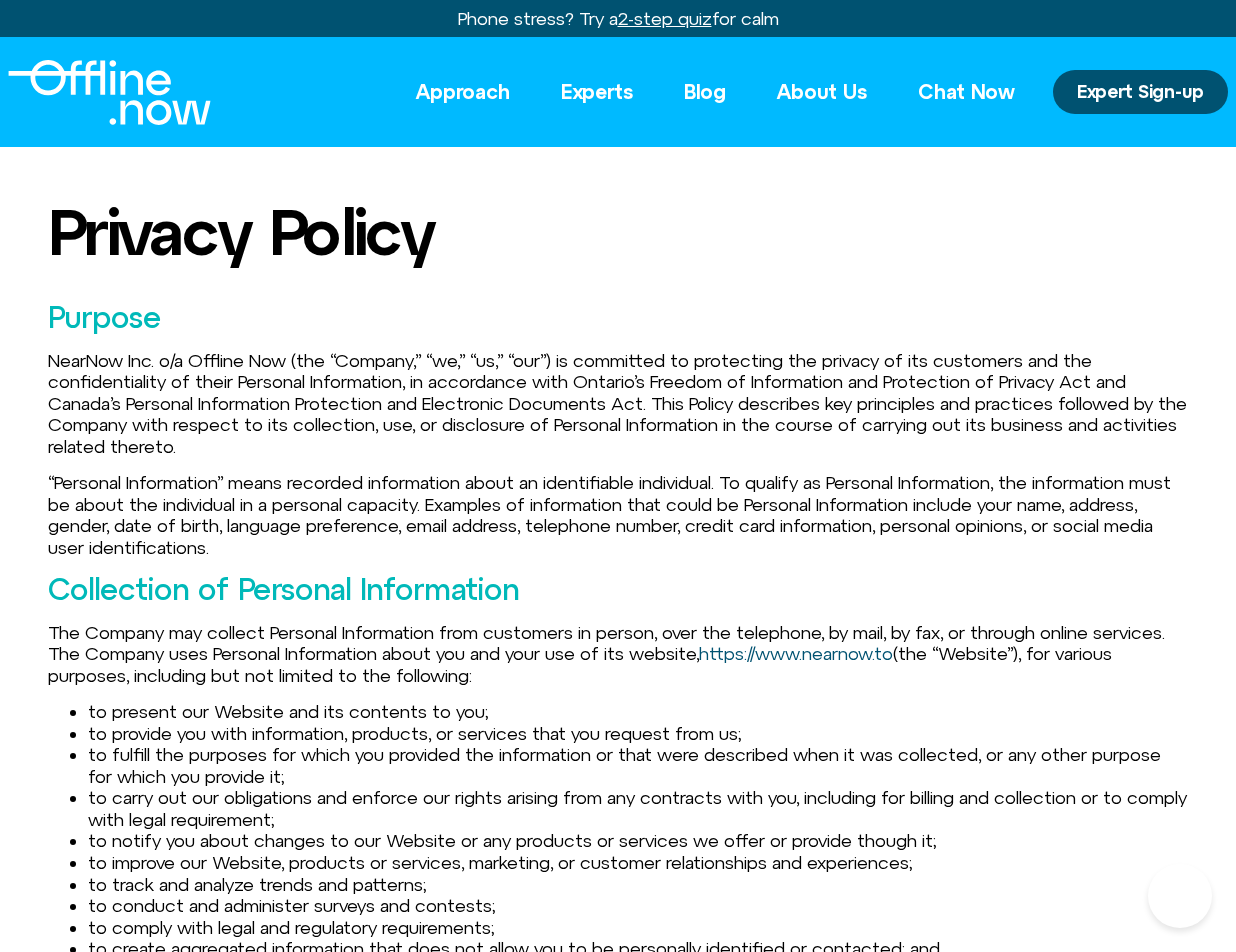 scroll, scrollTop: 4204, scrollLeft: 0, axis: vertical 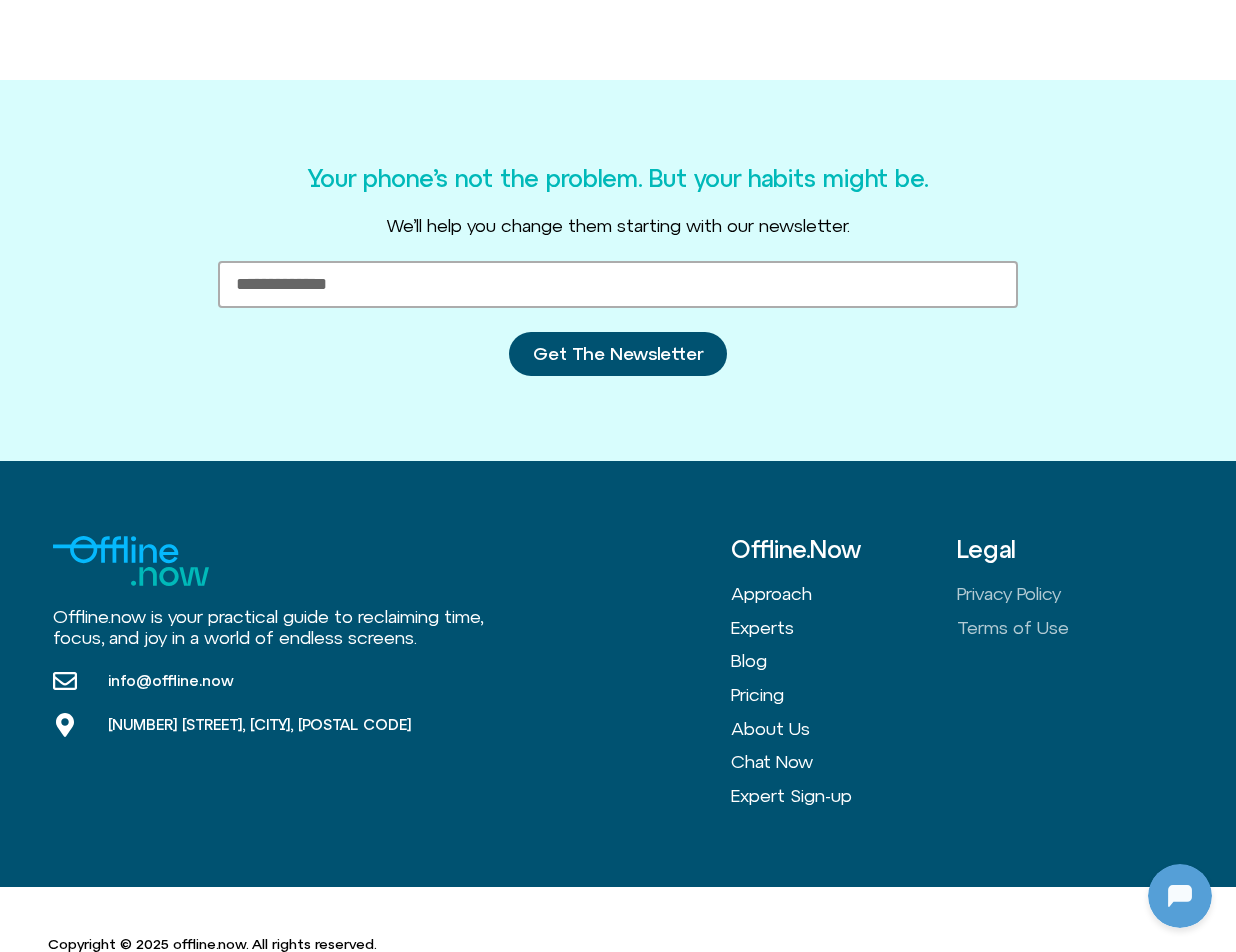 click on "Terms of Use" 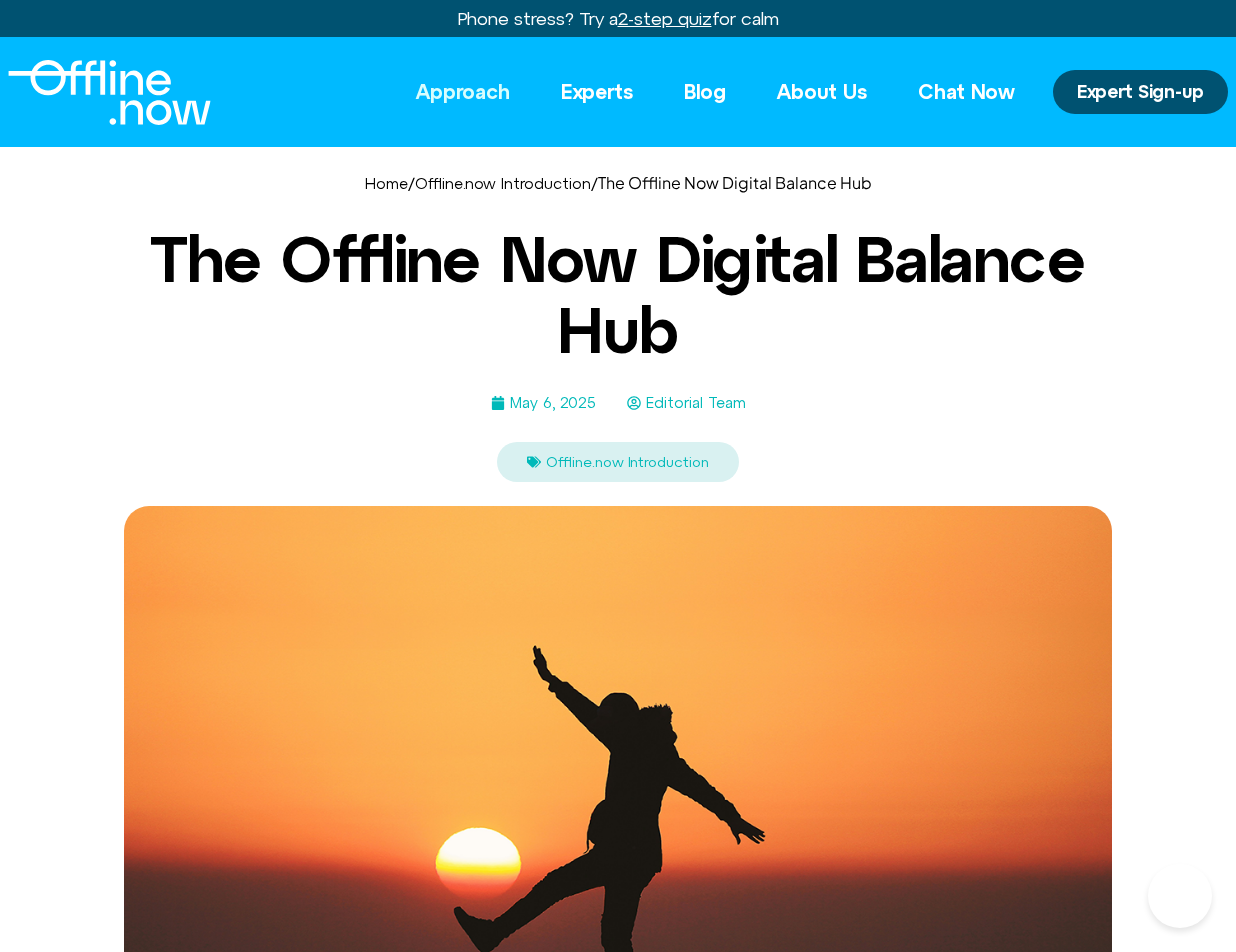 scroll, scrollTop: 5620, scrollLeft: 0, axis: vertical 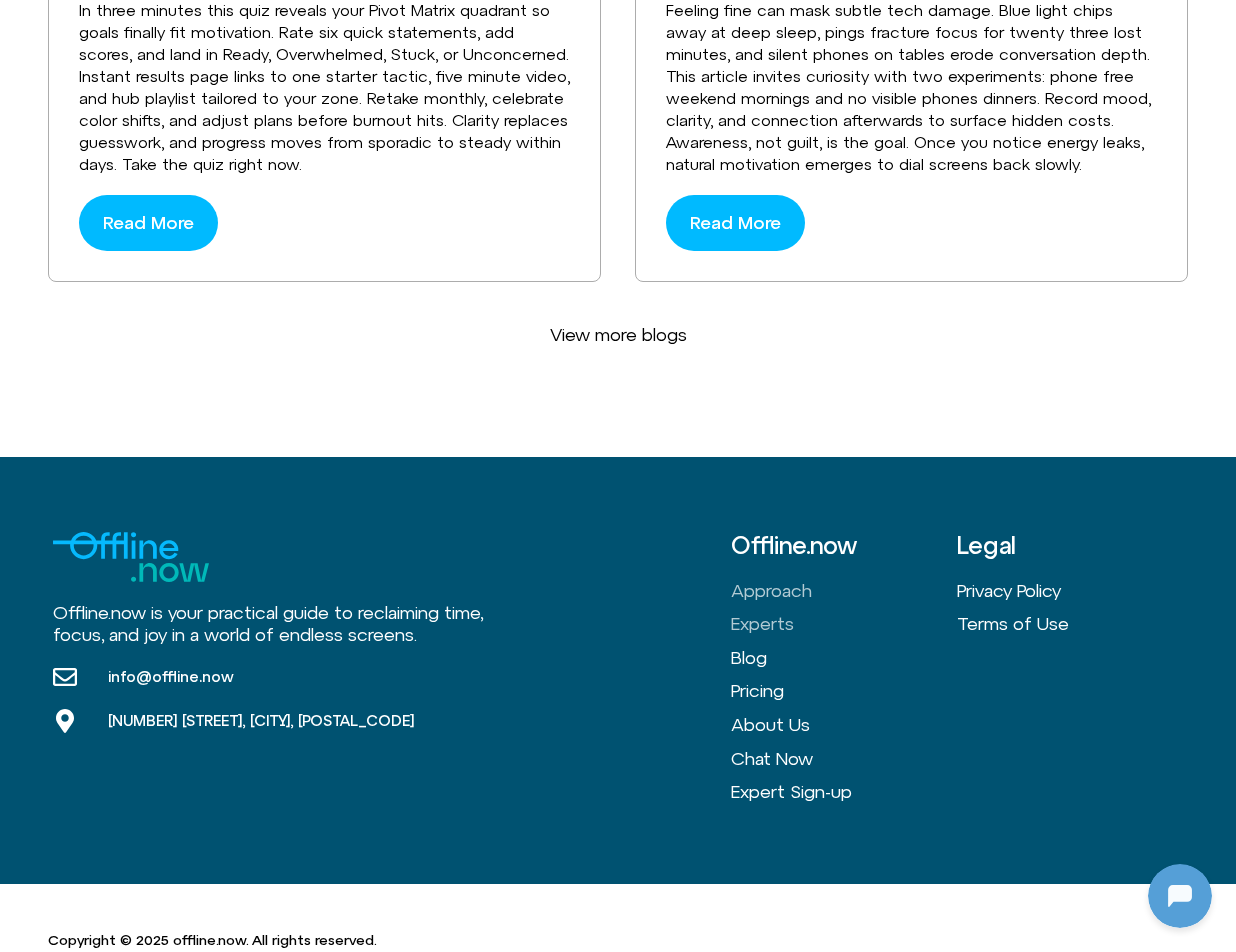 click on "Experts" 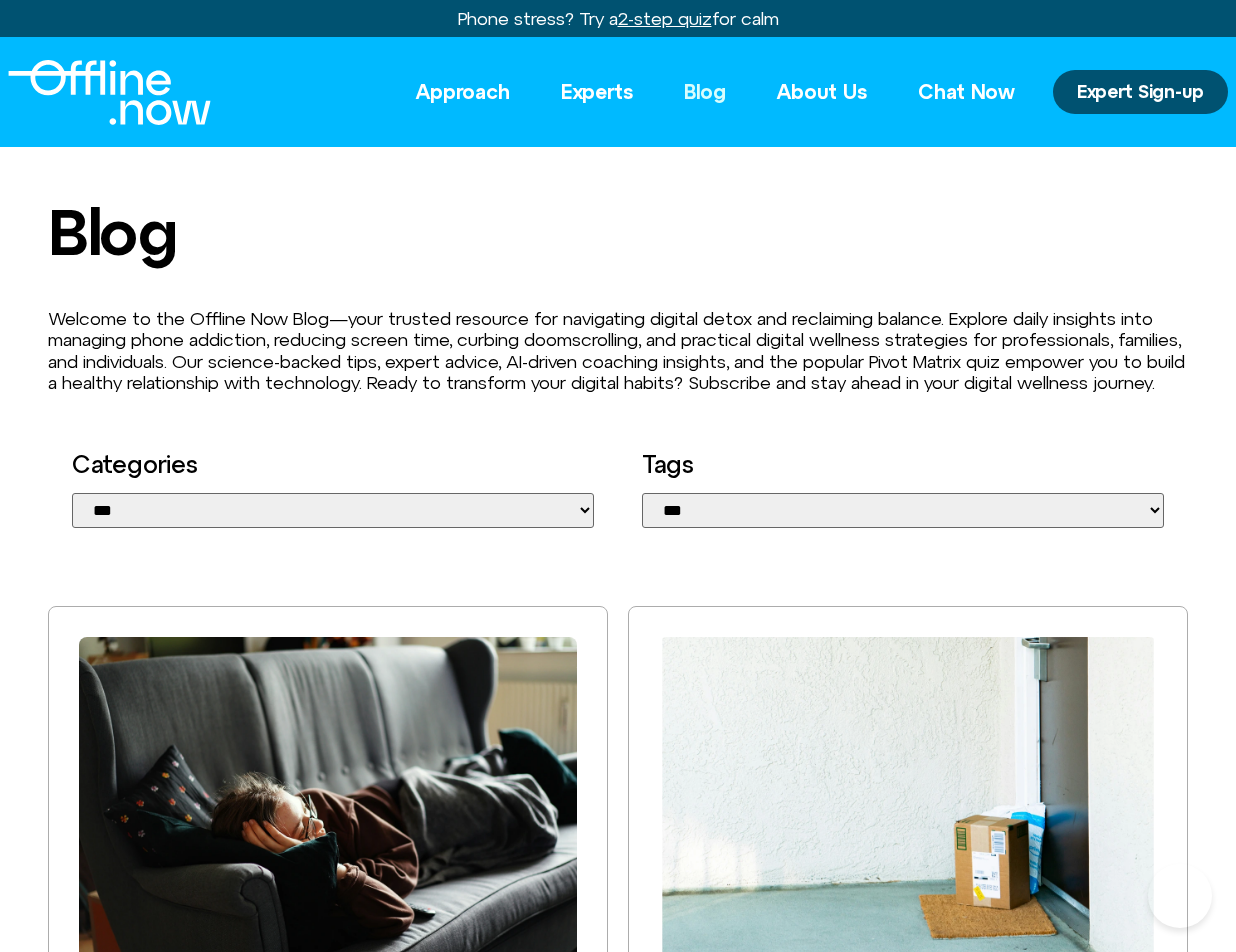 scroll, scrollTop: 5508, scrollLeft: 0, axis: vertical 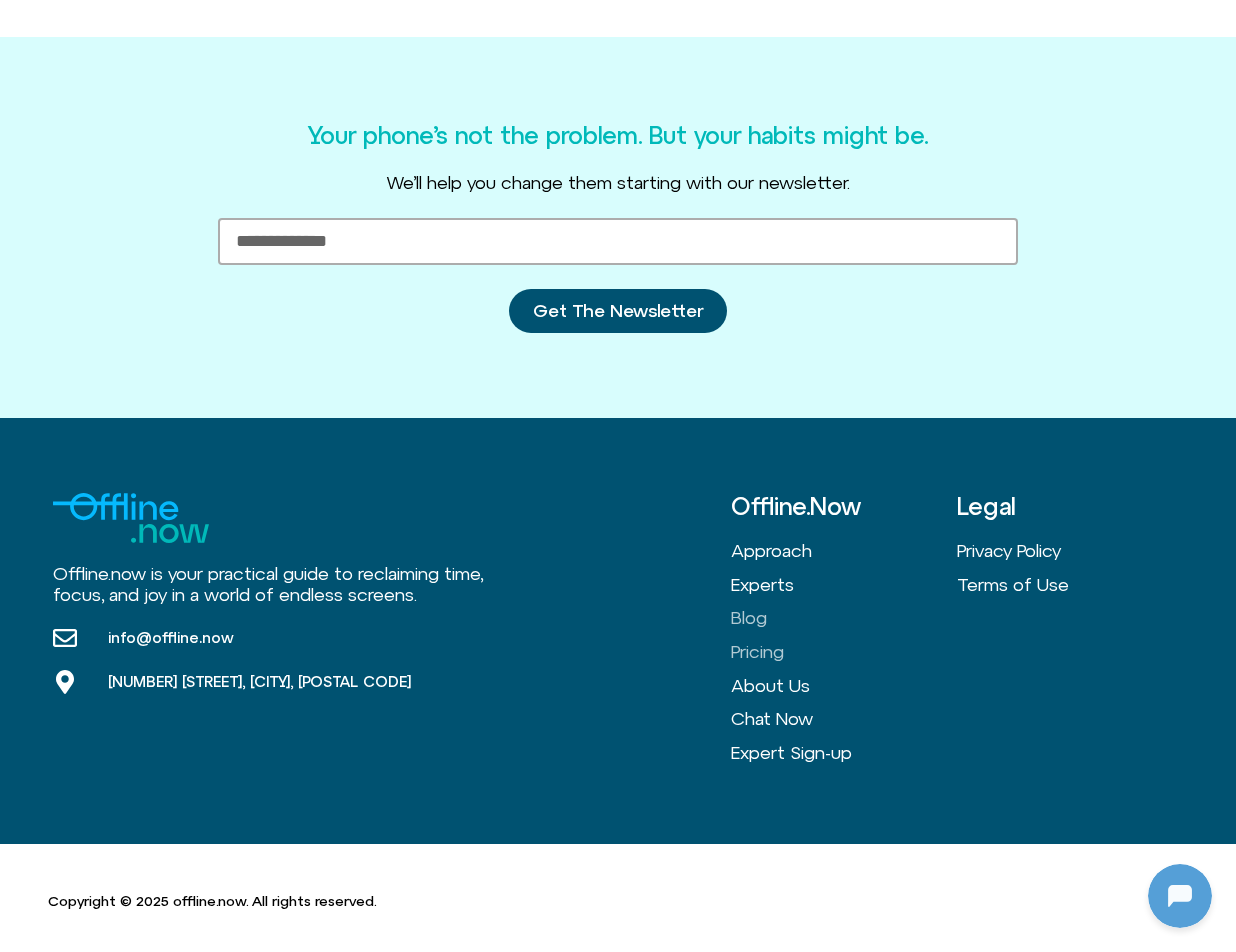 click on "Pricing" 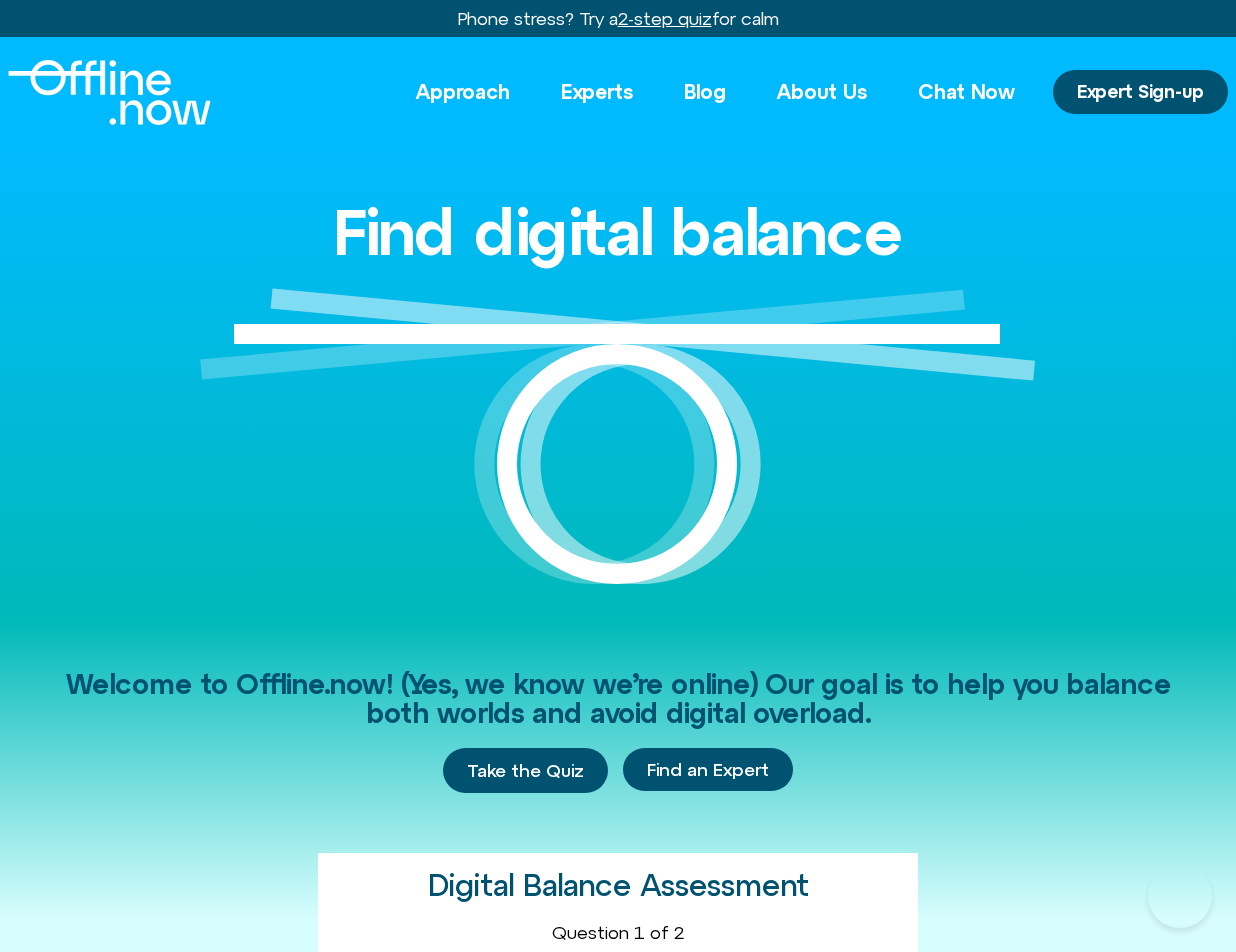 scroll, scrollTop: 0, scrollLeft: 0, axis: both 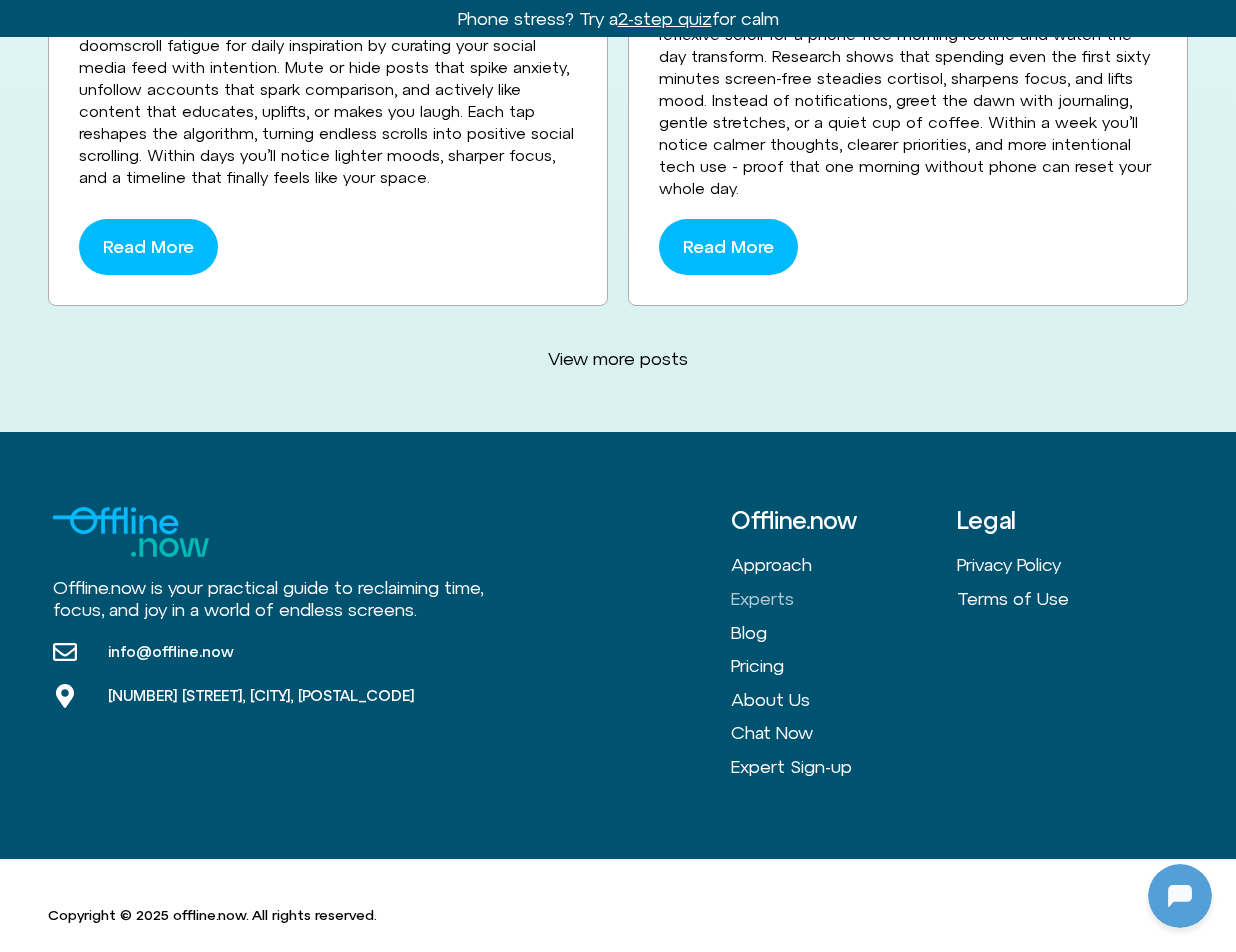 click on "Experts" 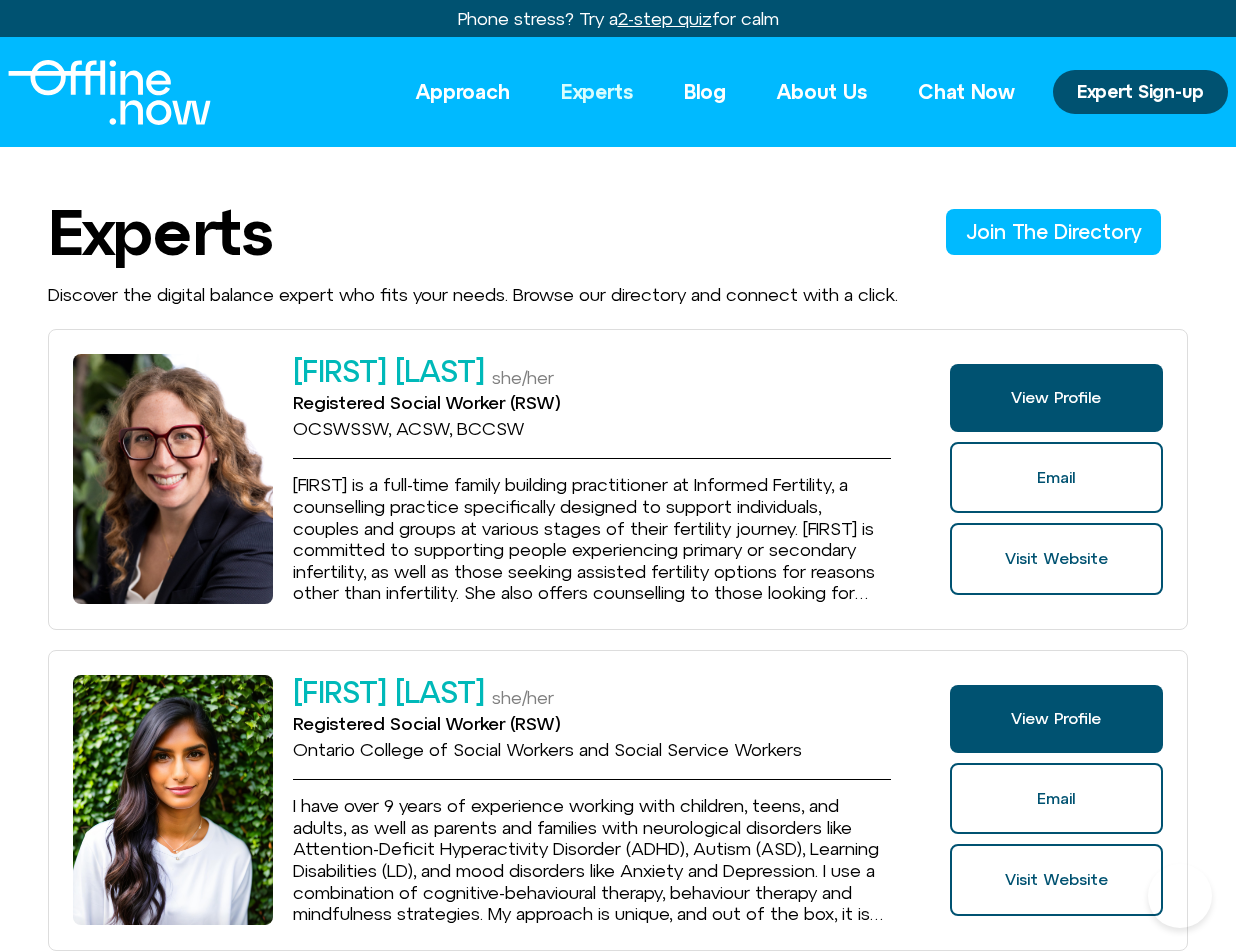 scroll, scrollTop: 2583, scrollLeft: 0, axis: vertical 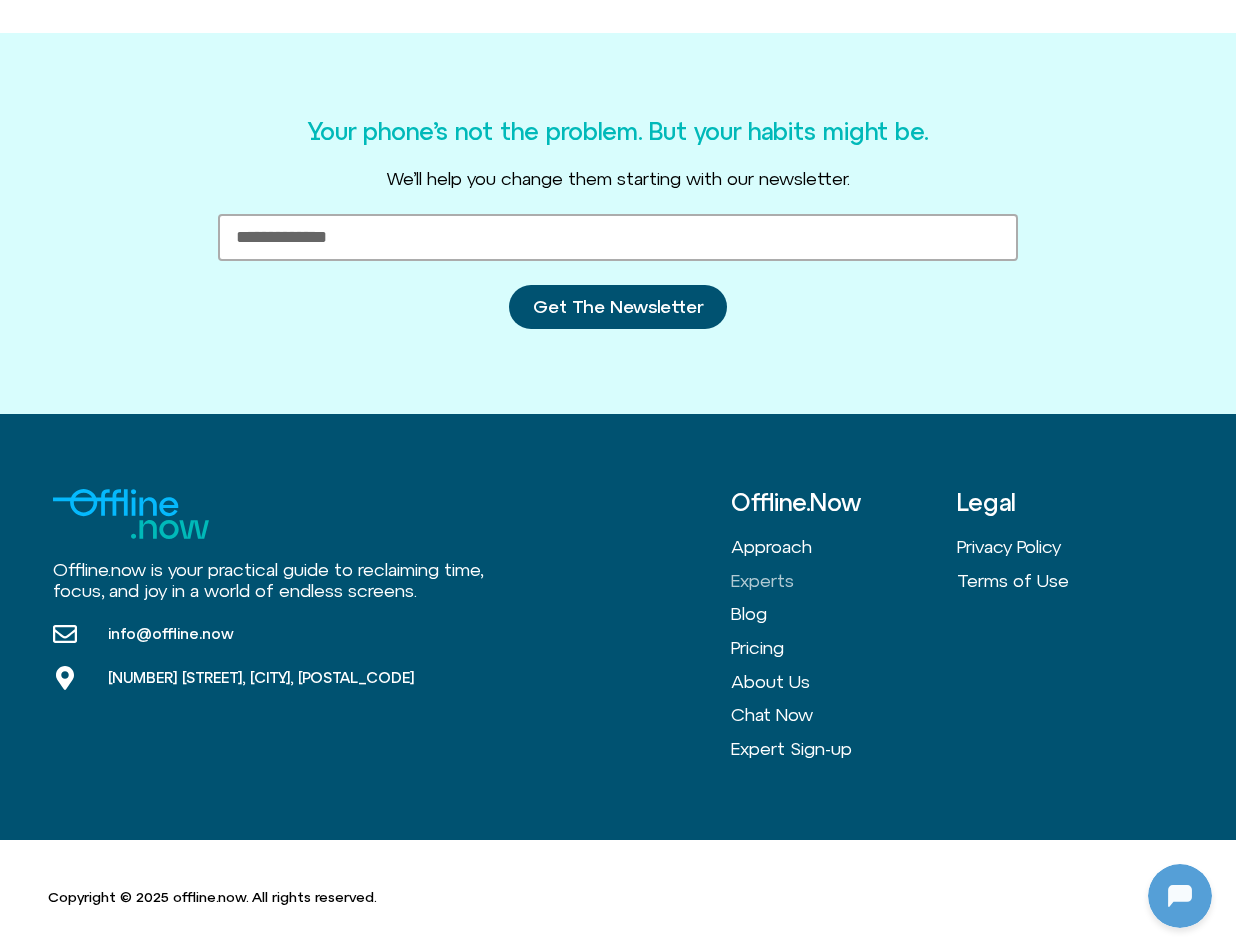 click on "Experts" 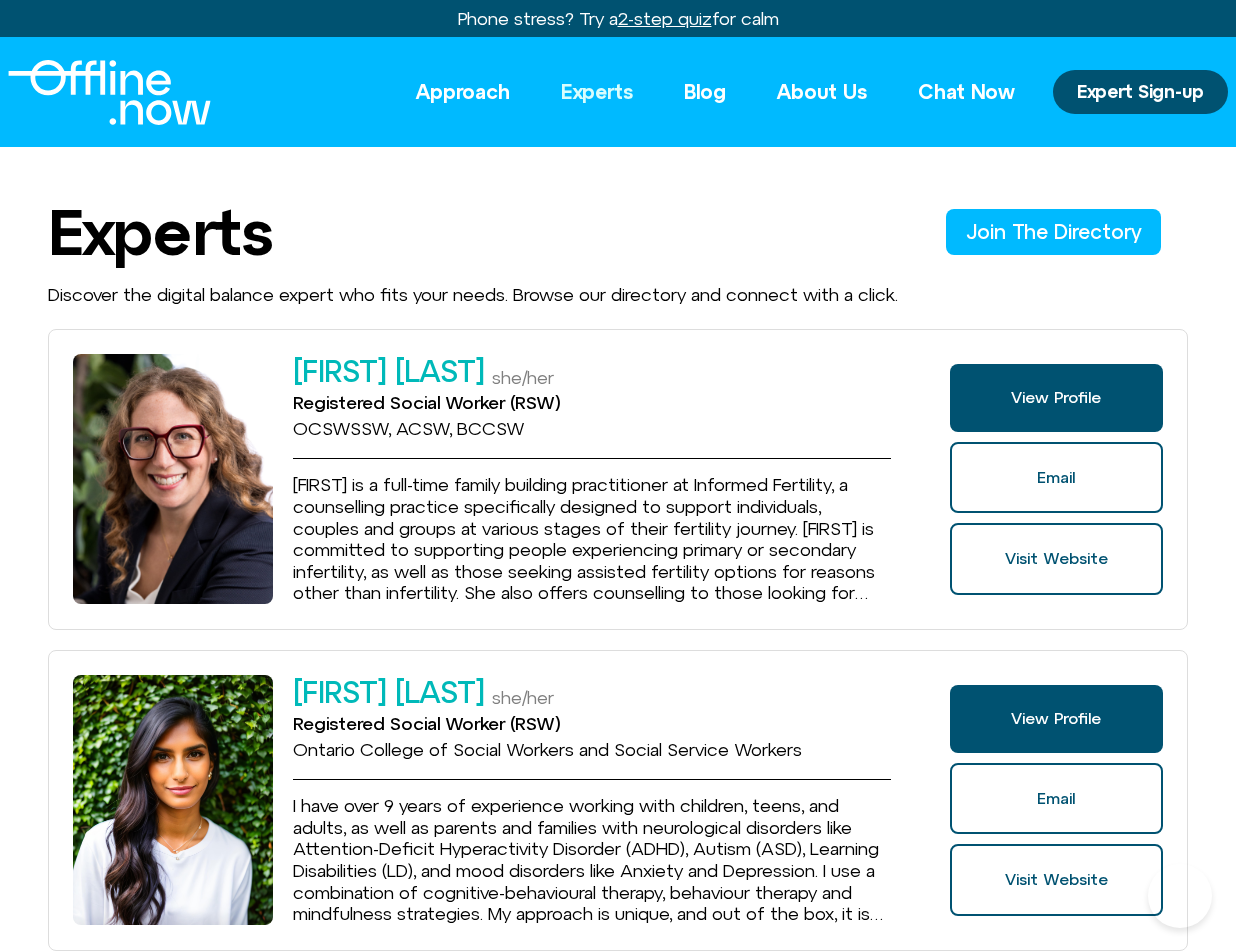 scroll, scrollTop: 2567, scrollLeft: 0, axis: vertical 